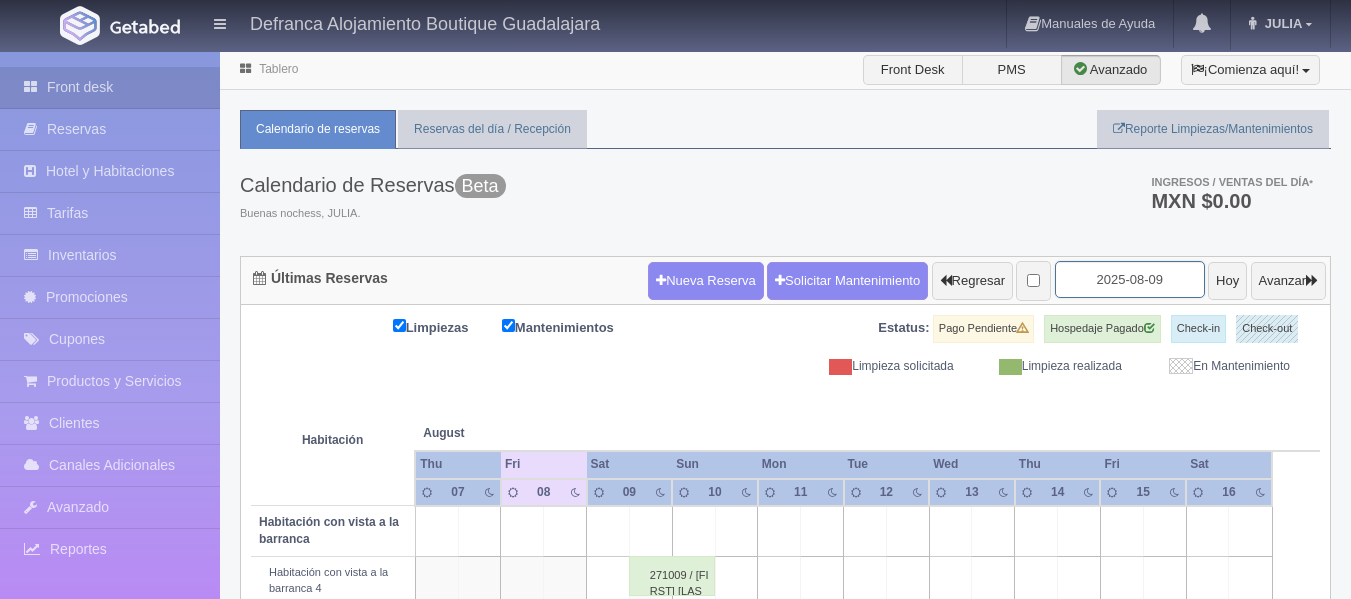click on "2025-08-09" at bounding box center (1130, 279) 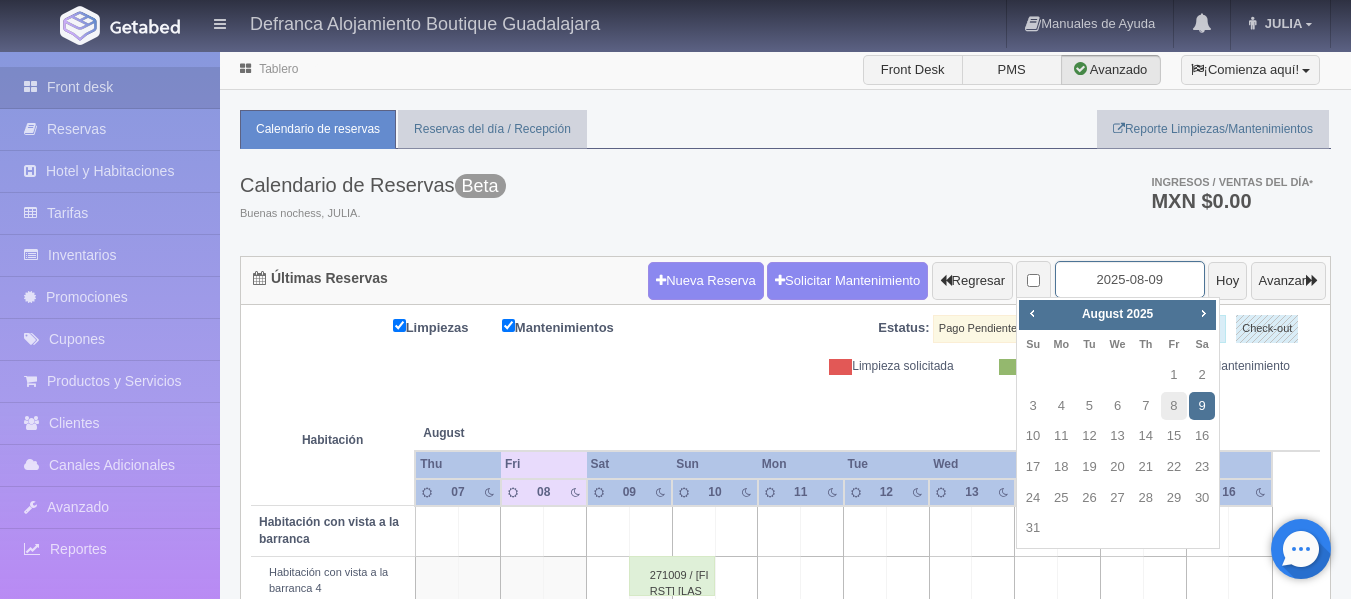scroll, scrollTop: 0, scrollLeft: 0, axis: both 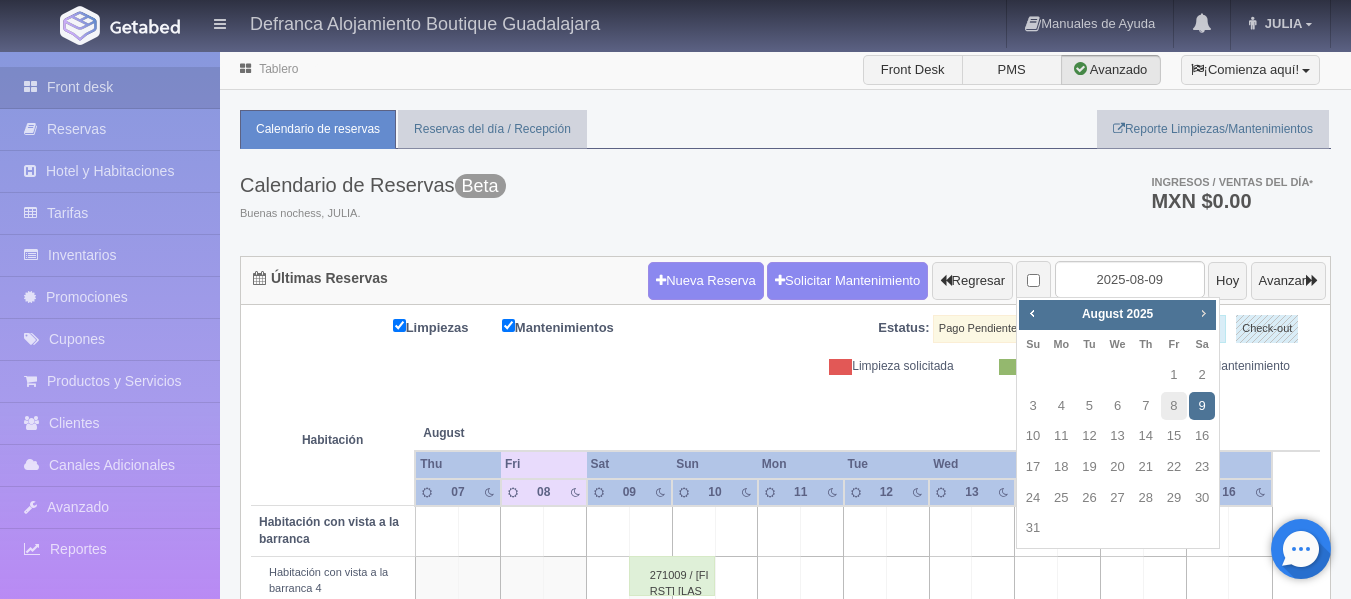 click on "Next" at bounding box center (1203, 313) 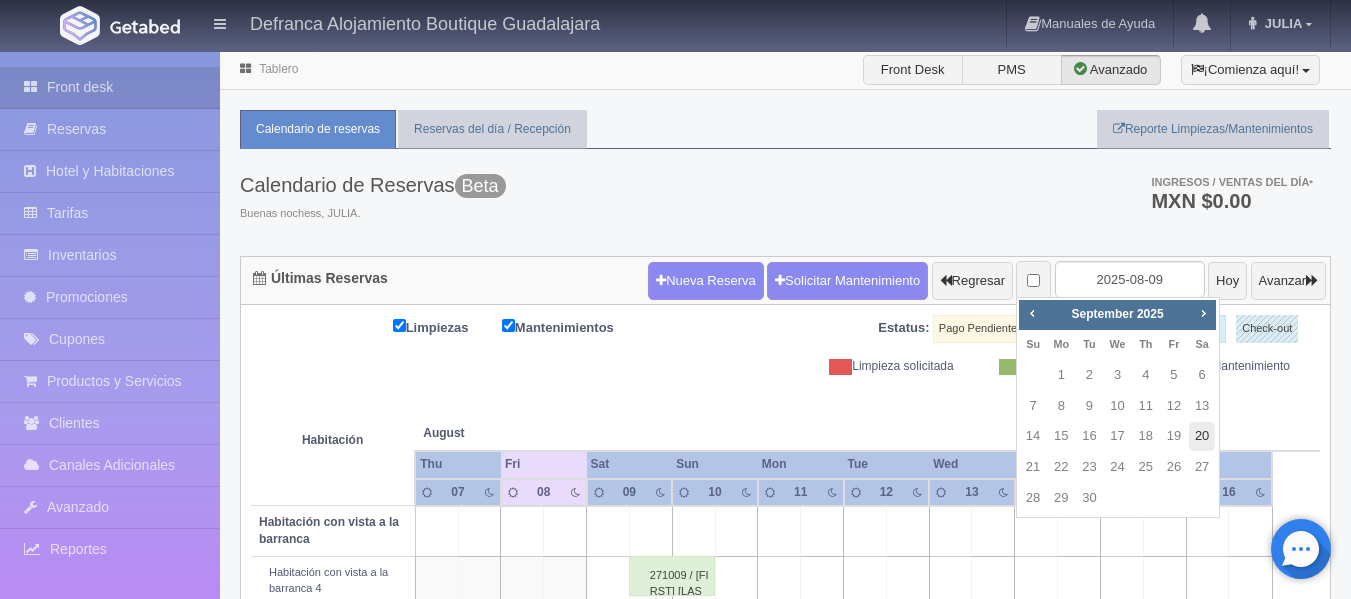 click on "20" at bounding box center [1202, 436] 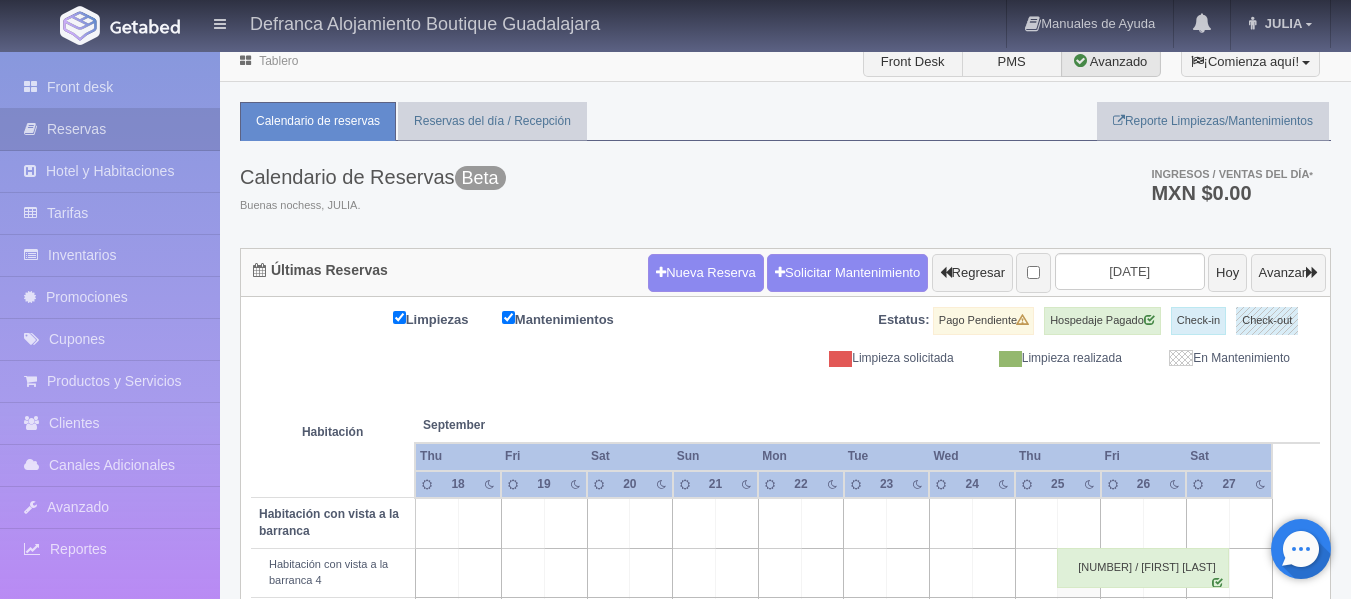 scroll, scrollTop: 0, scrollLeft: 0, axis: both 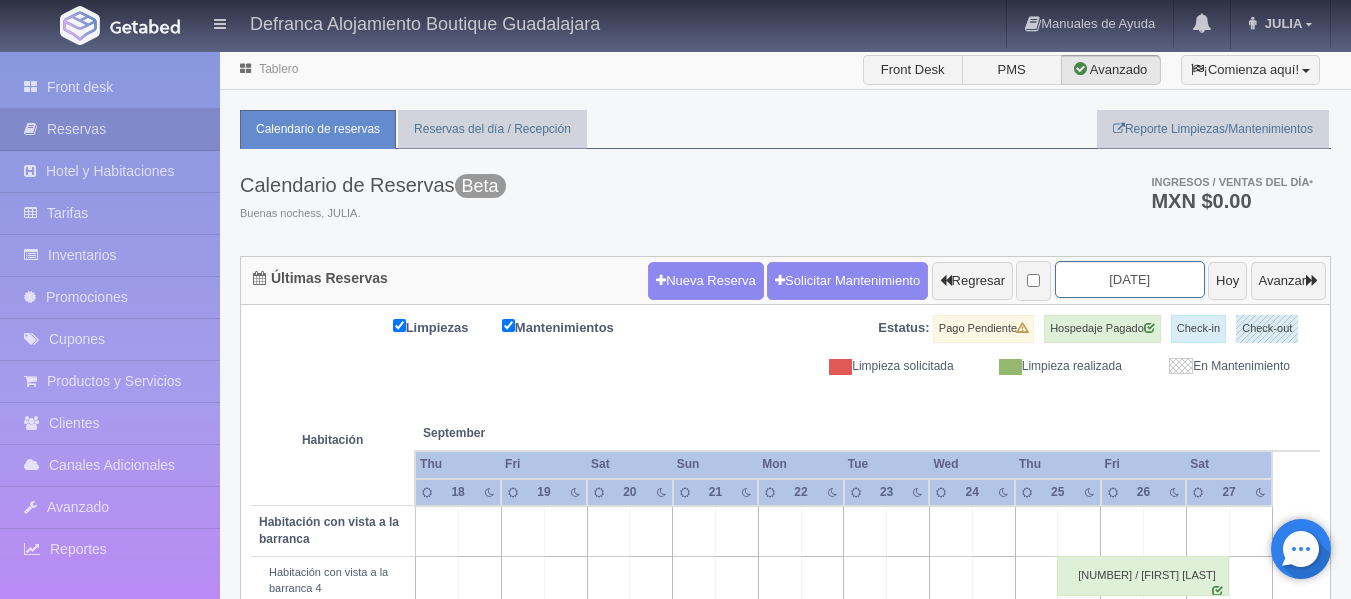 click on "[DATE]" at bounding box center (1130, 279) 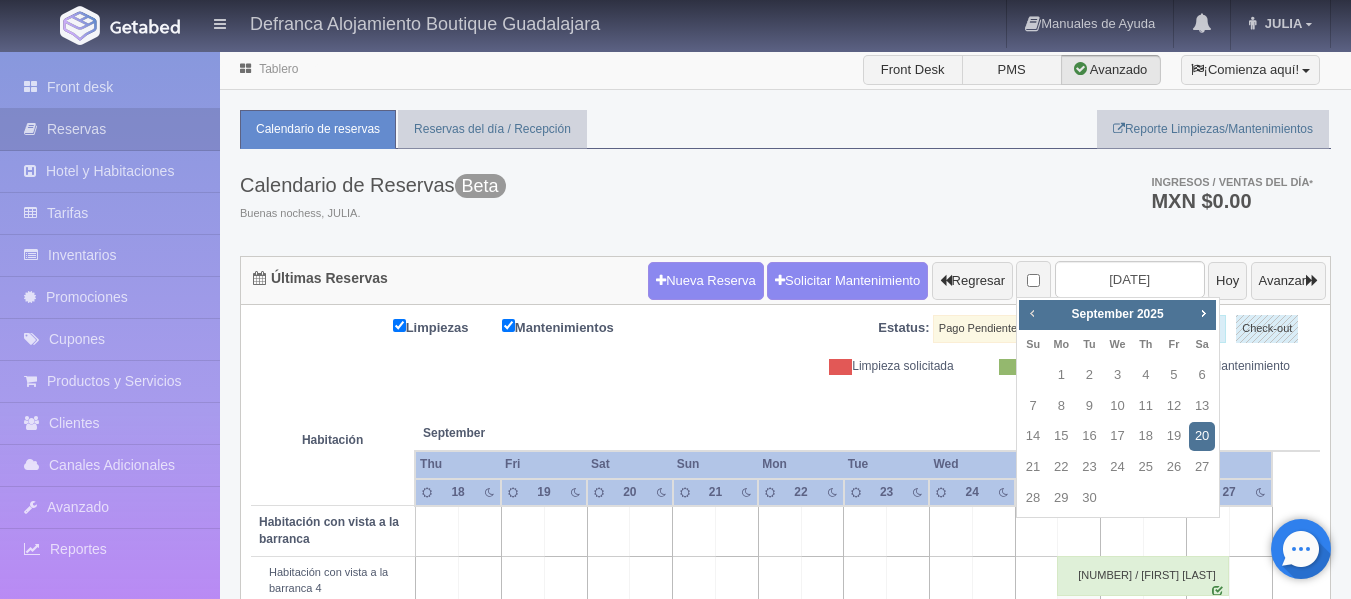 click on "Prev" at bounding box center [1032, 313] 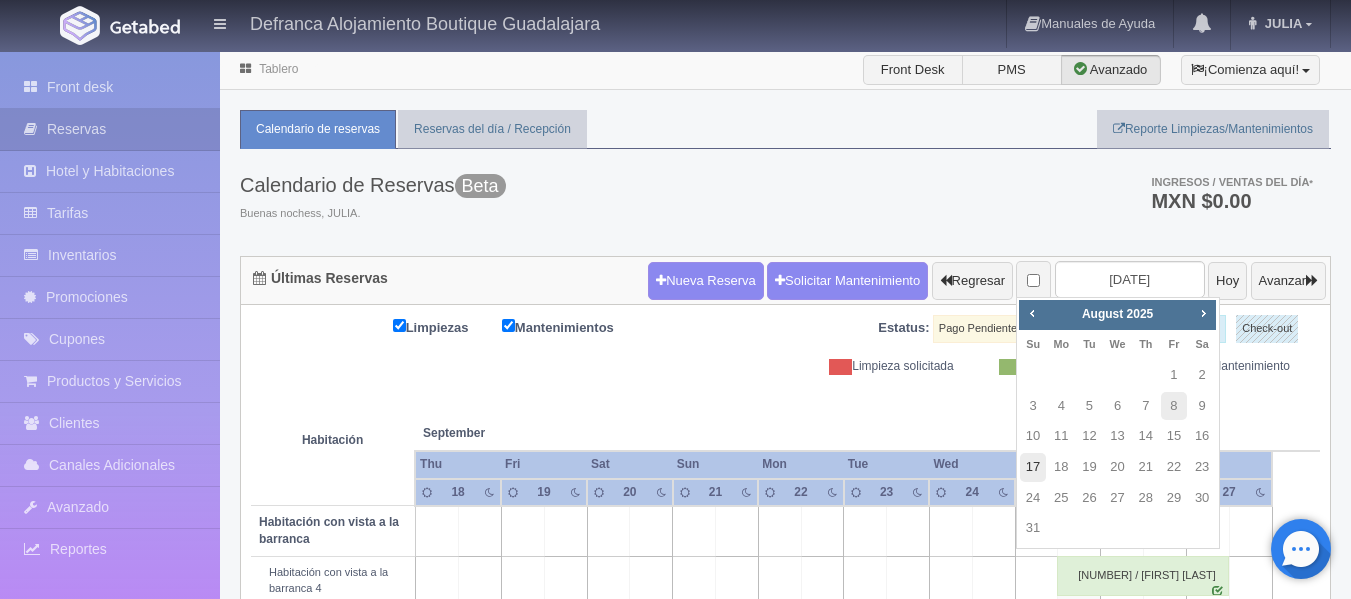 click on "17" at bounding box center (1033, 467) 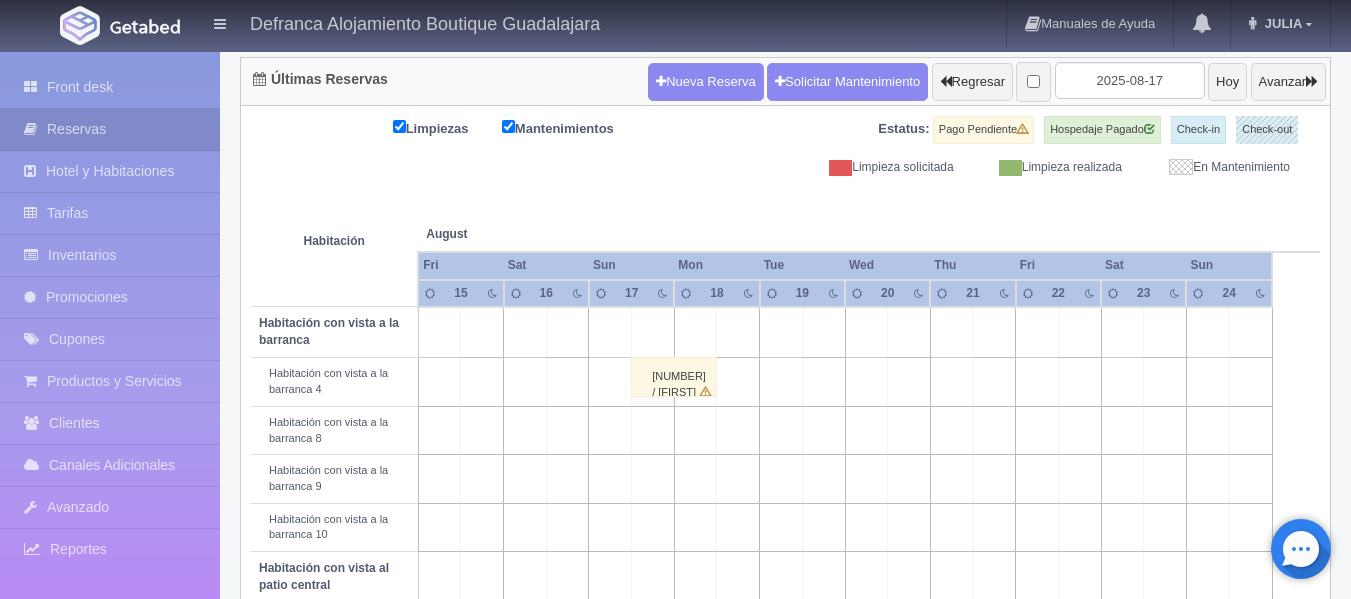 scroll, scrollTop: 200, scrollLeft: 0, axis: vertical 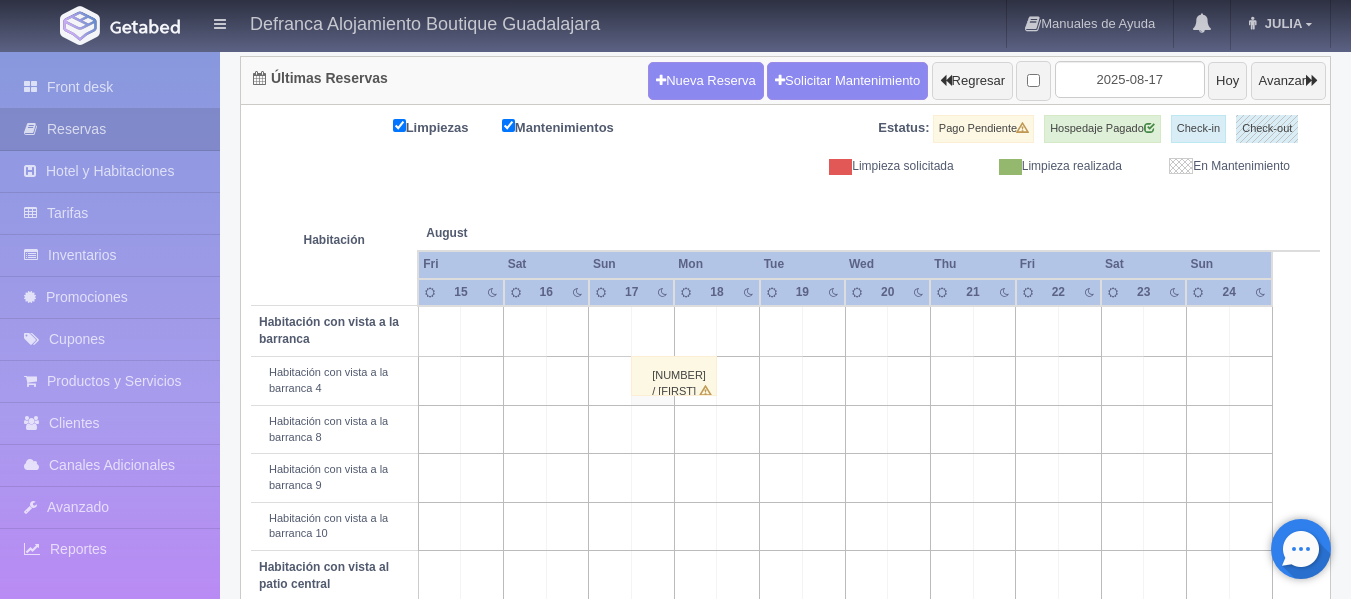 click on "271002 /  Karen Regla" at bounding box center [674, 376] 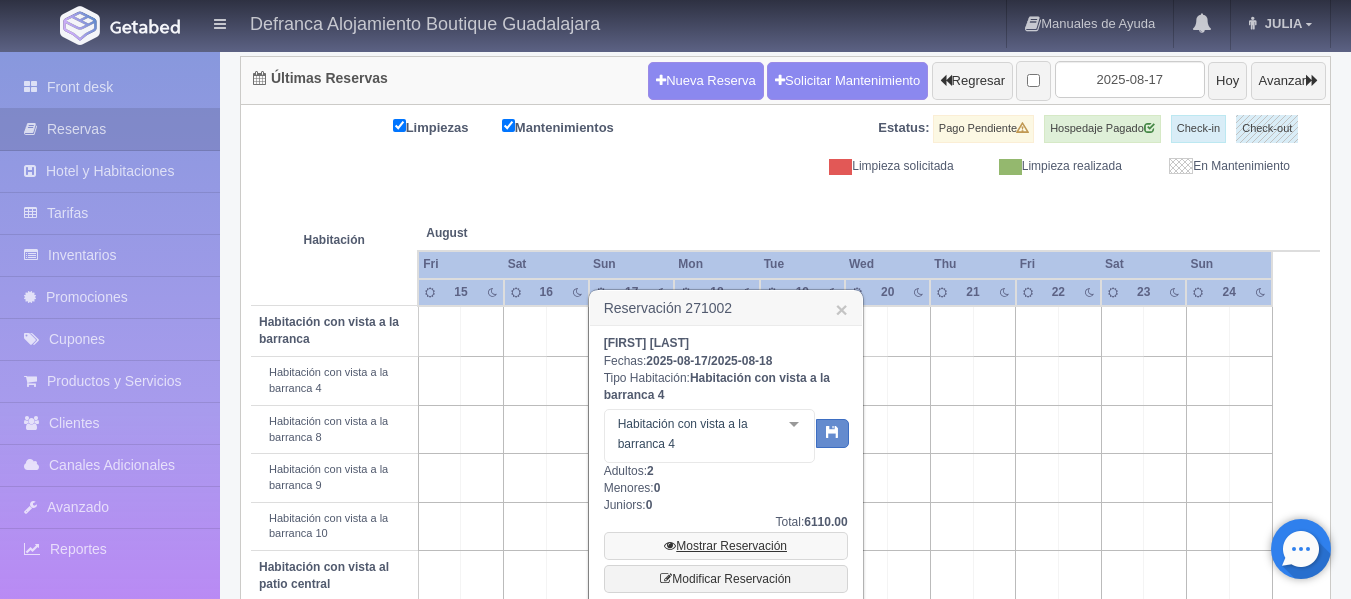 click on "Mostrar Reservación" at bounding box center (726, 546) 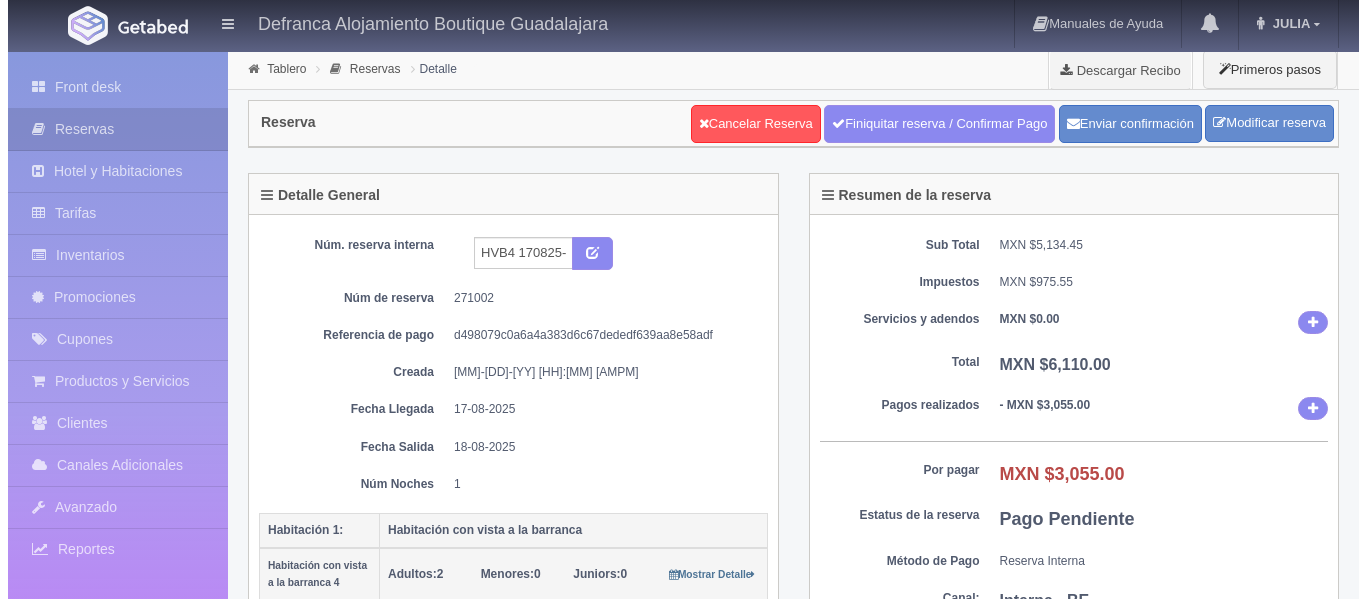 scroll, scrollTop: 0, scrollLeft: 0, axis: both 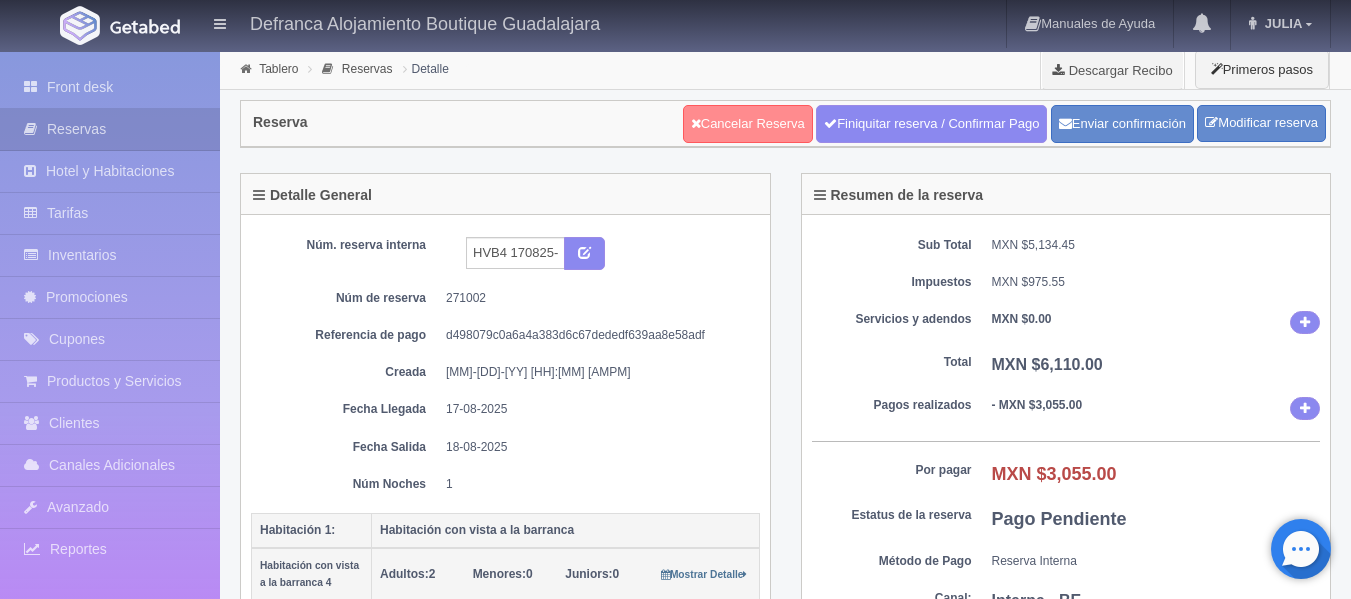 click on "Cancelar Reserva" at bounding box center [748, 124] 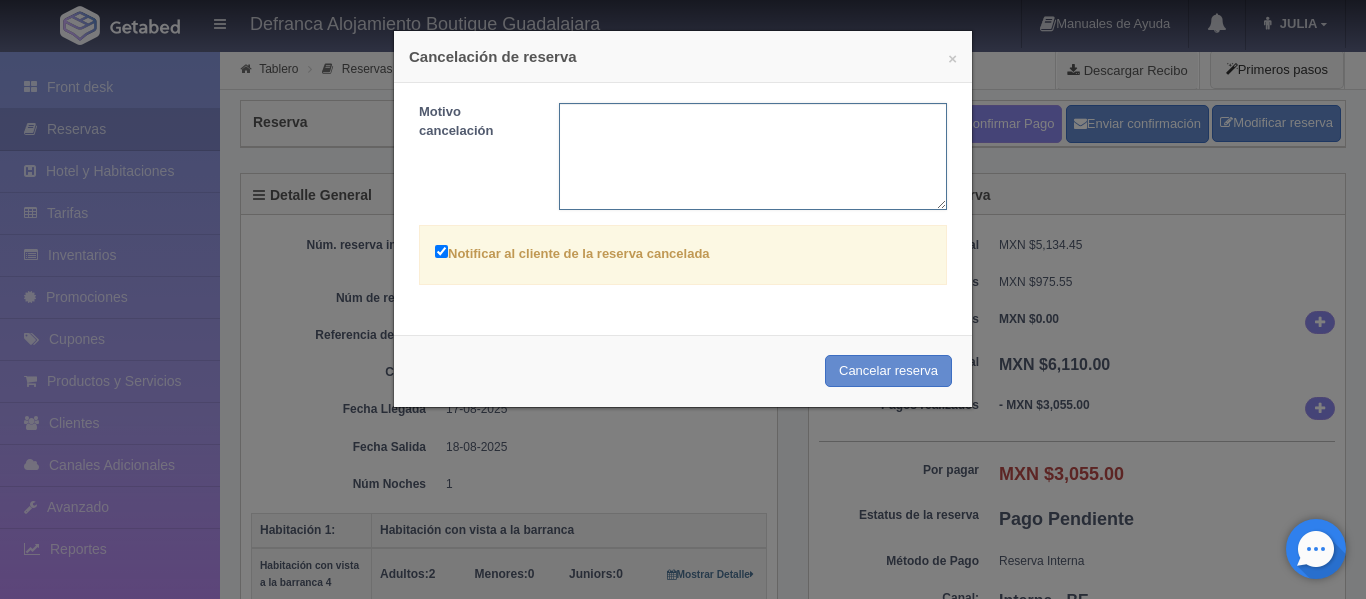 click at bounding box center [753, 156] 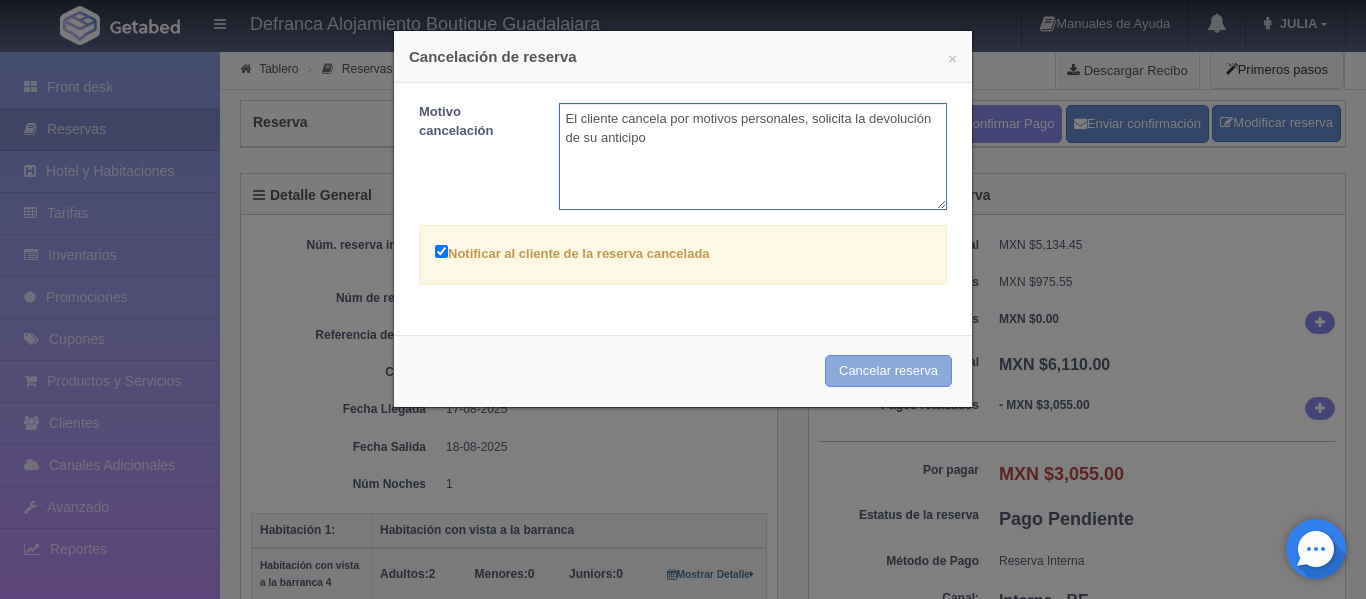 type on "El cliente cancela por motivos personales, solicita la devolución de su anticipo" 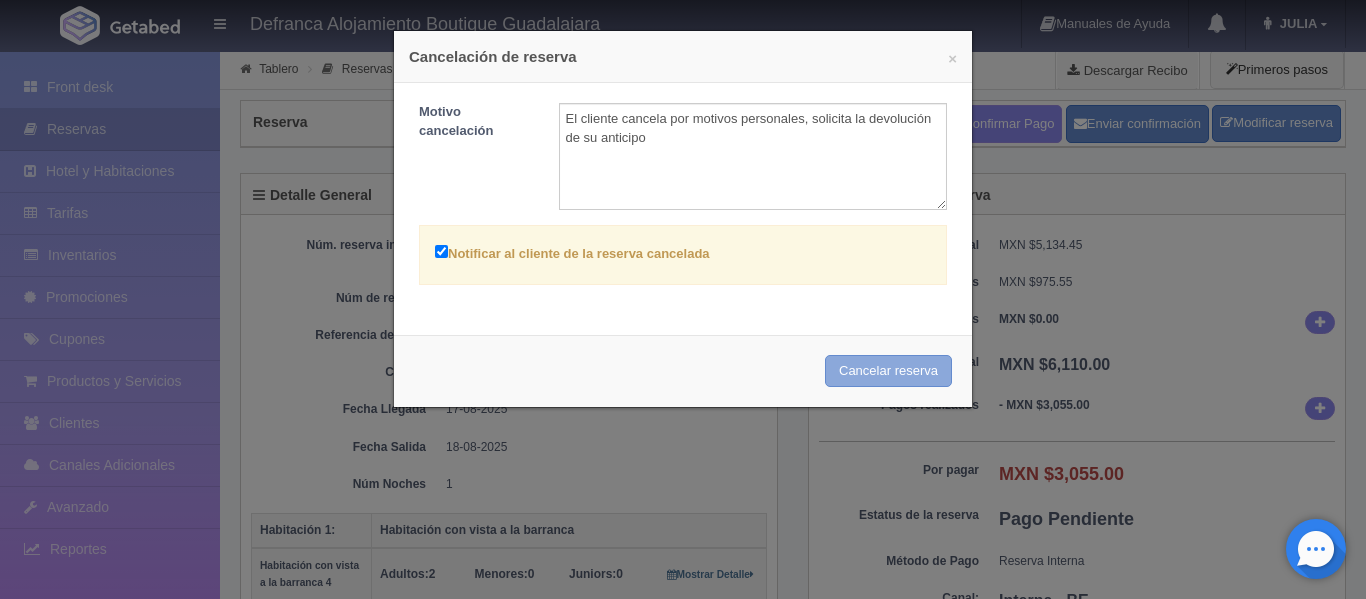 click on "Cancelar reserva" at bounding box center (888, 371) 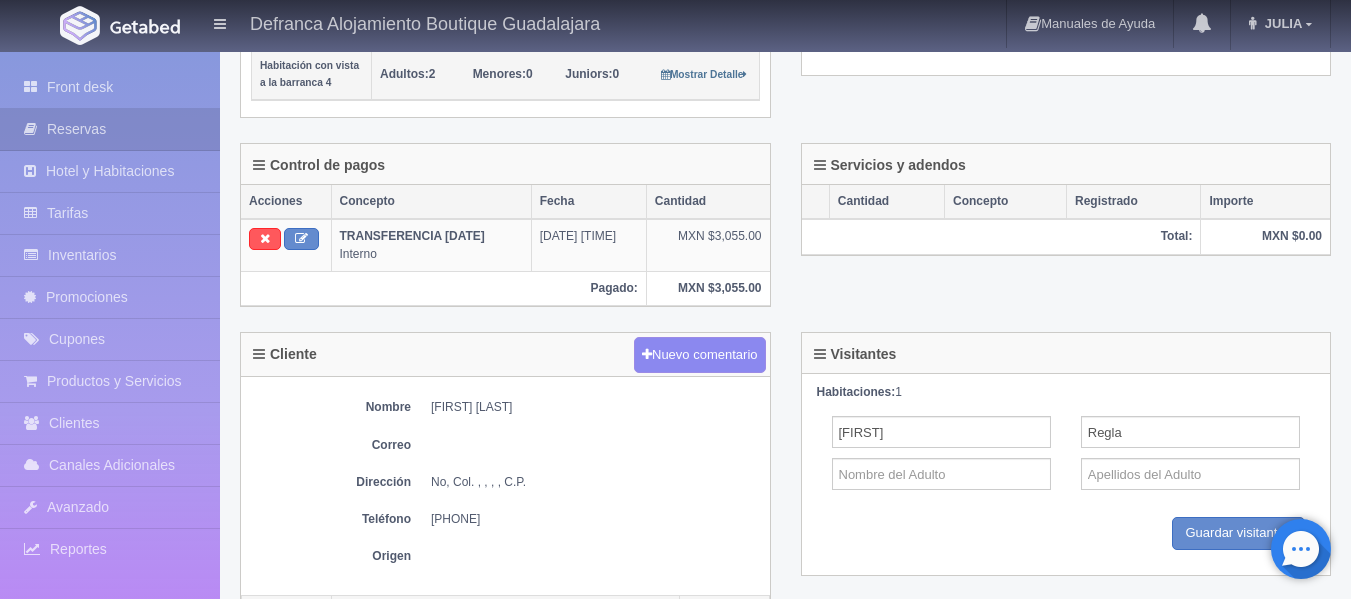 scroll, scrollTop: 0, scrollLeft: 0, axis: both 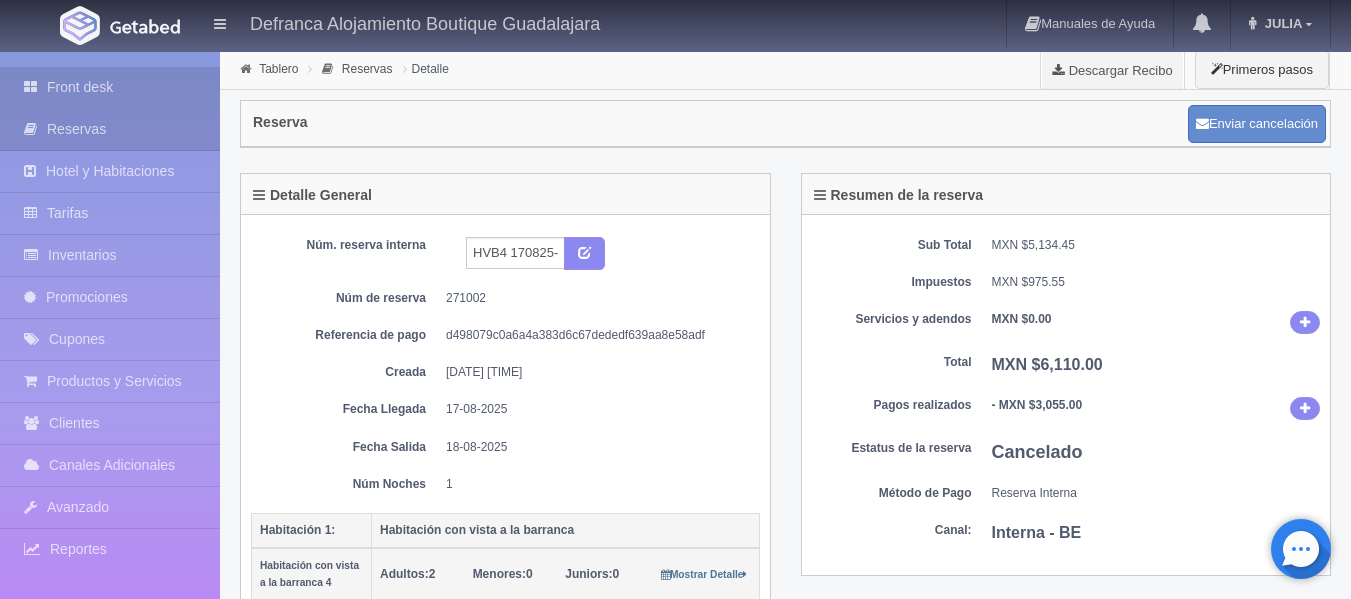 click on "Front desk" at bounding box center [110, 87] 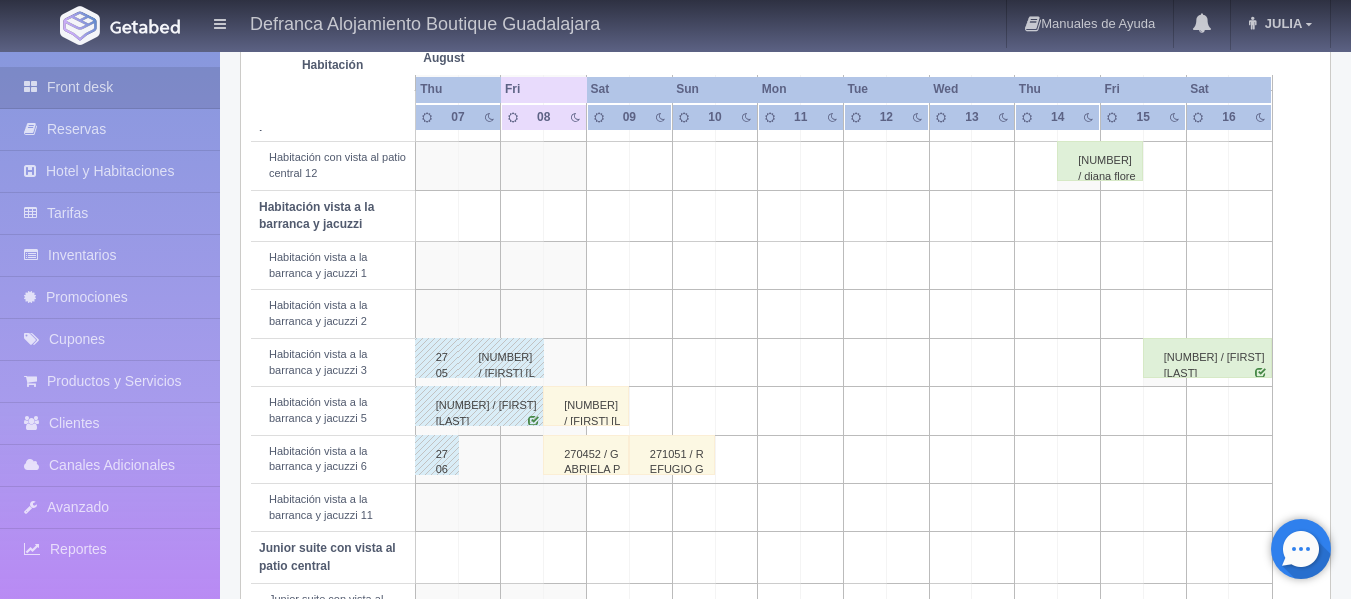 scroll, scrollTop: 700, scrollLeft: 0, axis: vertical 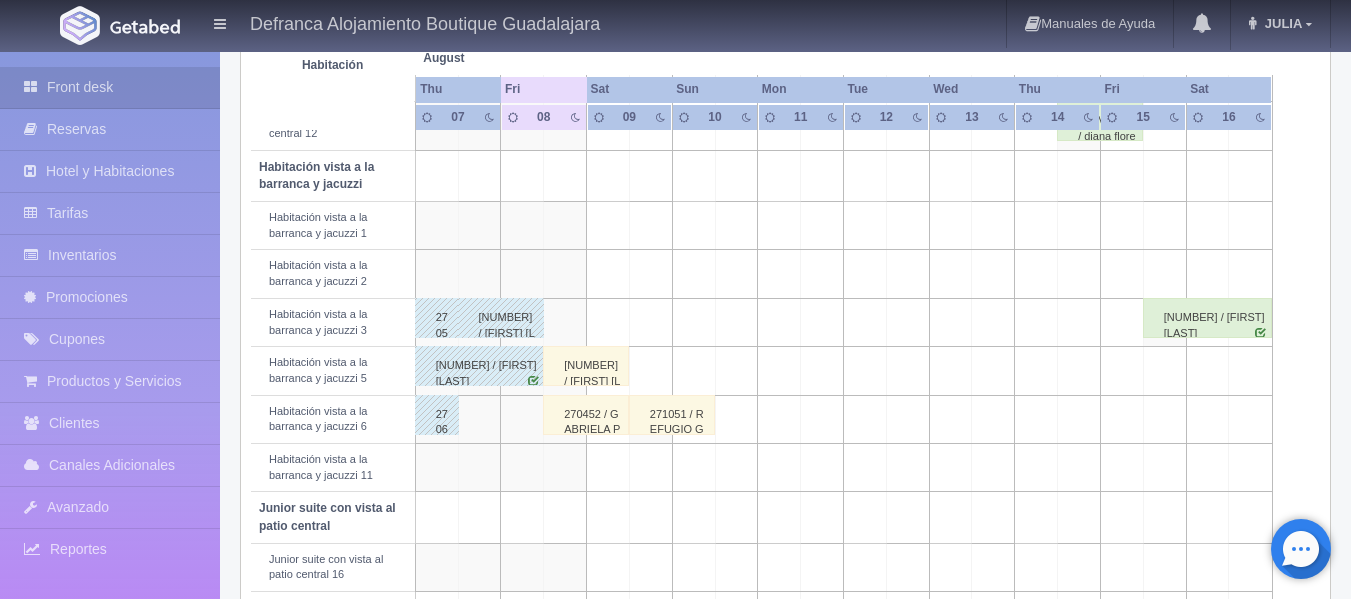 click on "271051 / REFUGIO GONZÁLEZ DEL RÍO" at bounding box center (672, 415) 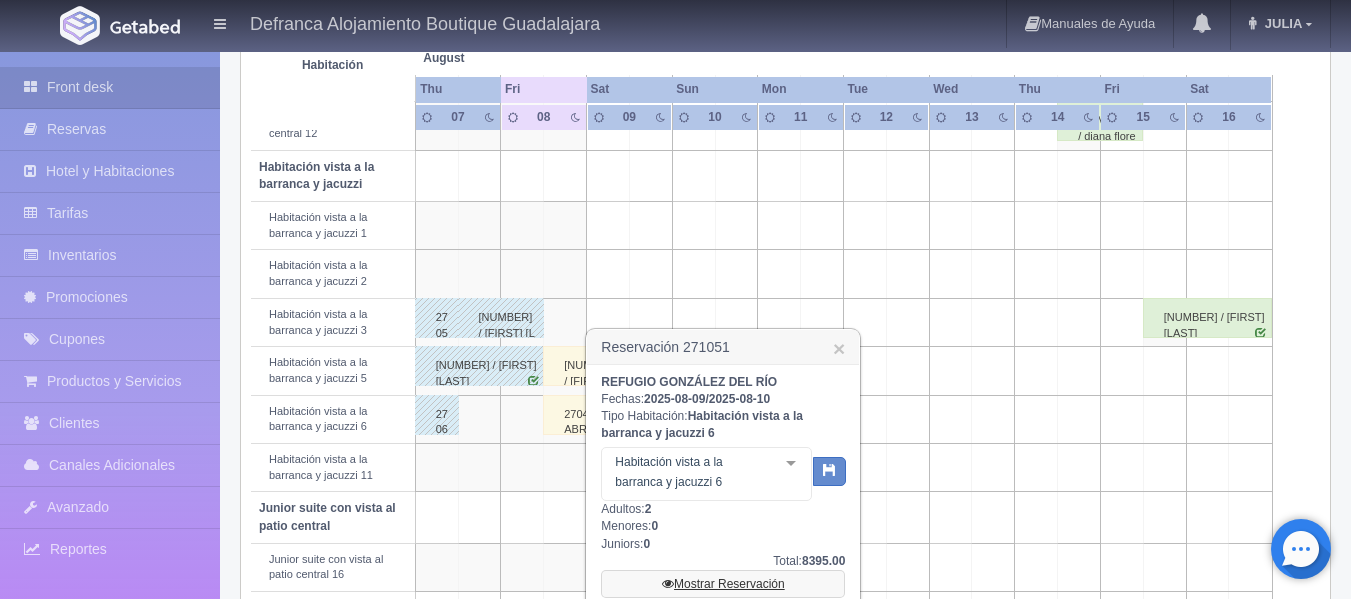 click on "Mostrar Reservación" at bounding box center (723, 584) 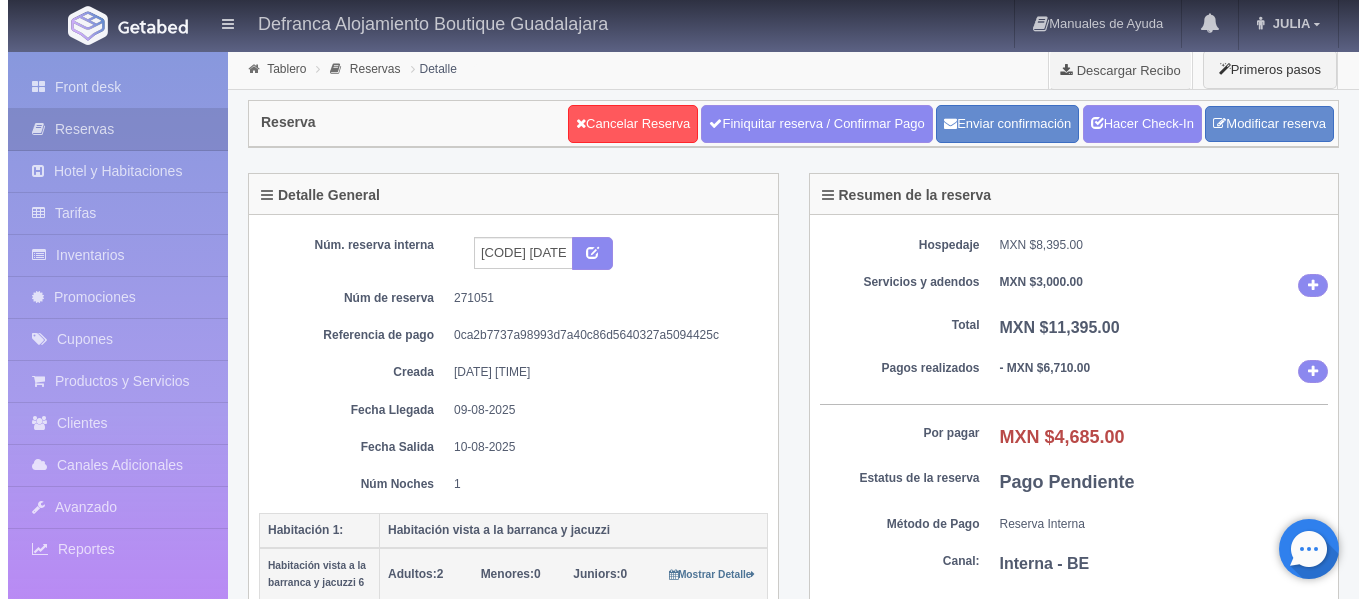 scroll, scrollTop: 0, scrollLeft: 0, axis: both 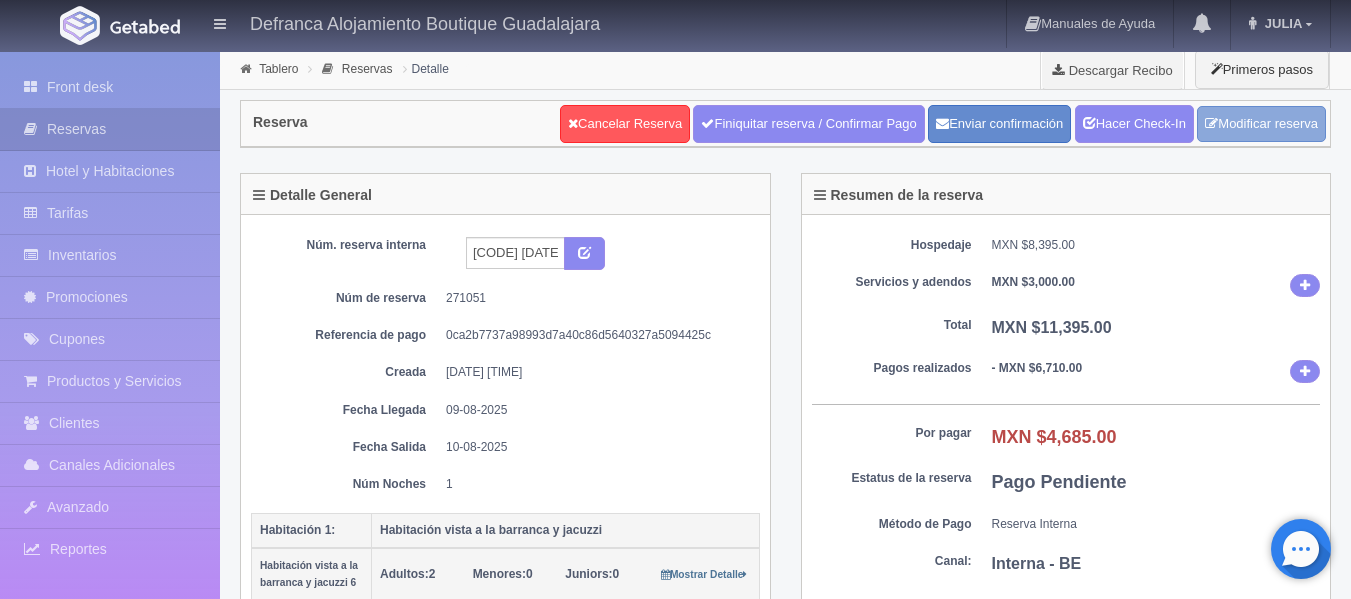 click on "Modificar reserva" at bounding box center (1261, 124) 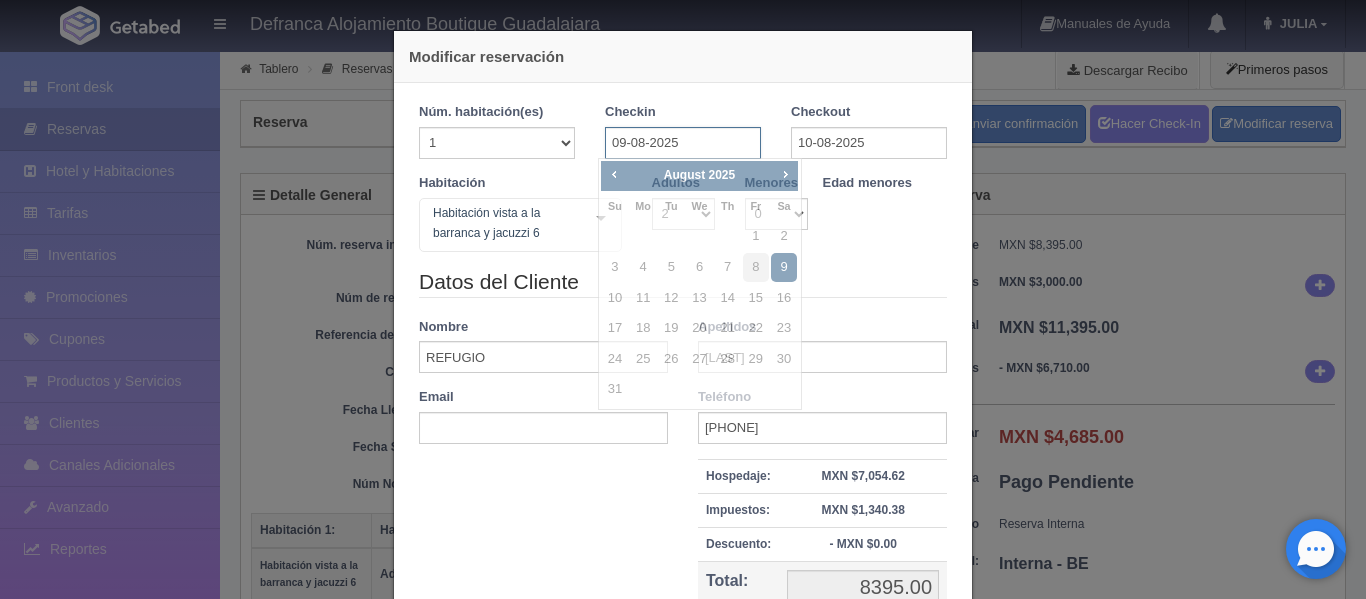 click on "09-08-2025" at bounding box center (683, 143) 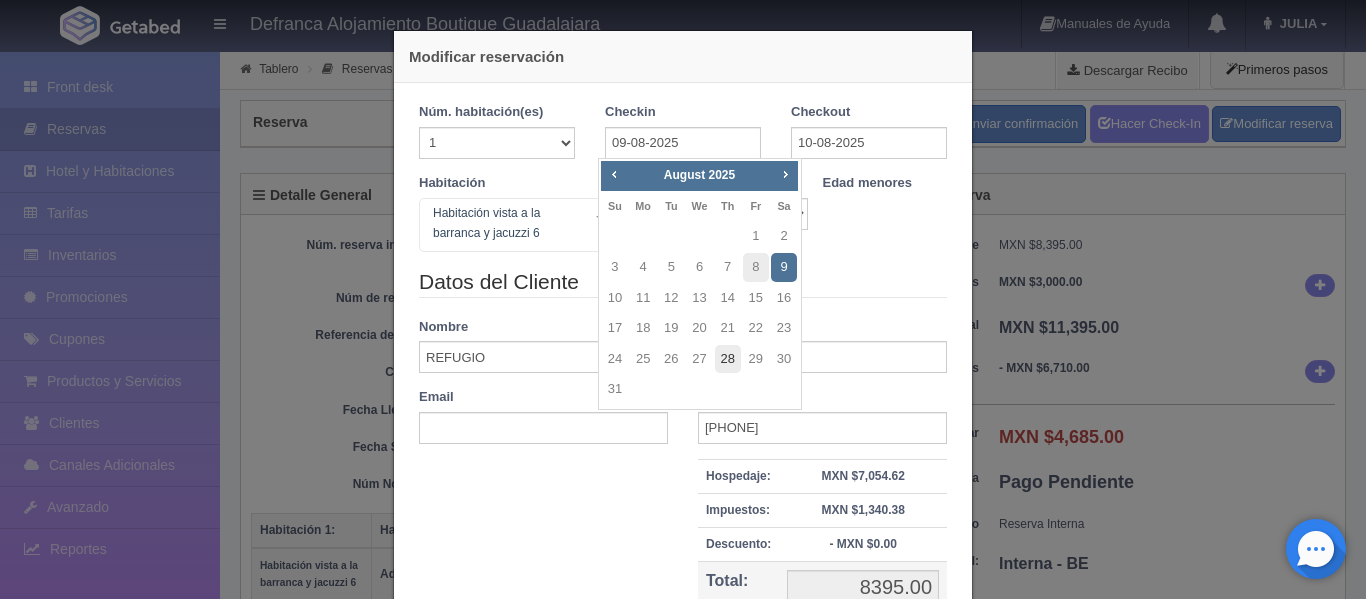 click on "28" at bounding box center [728, 359] 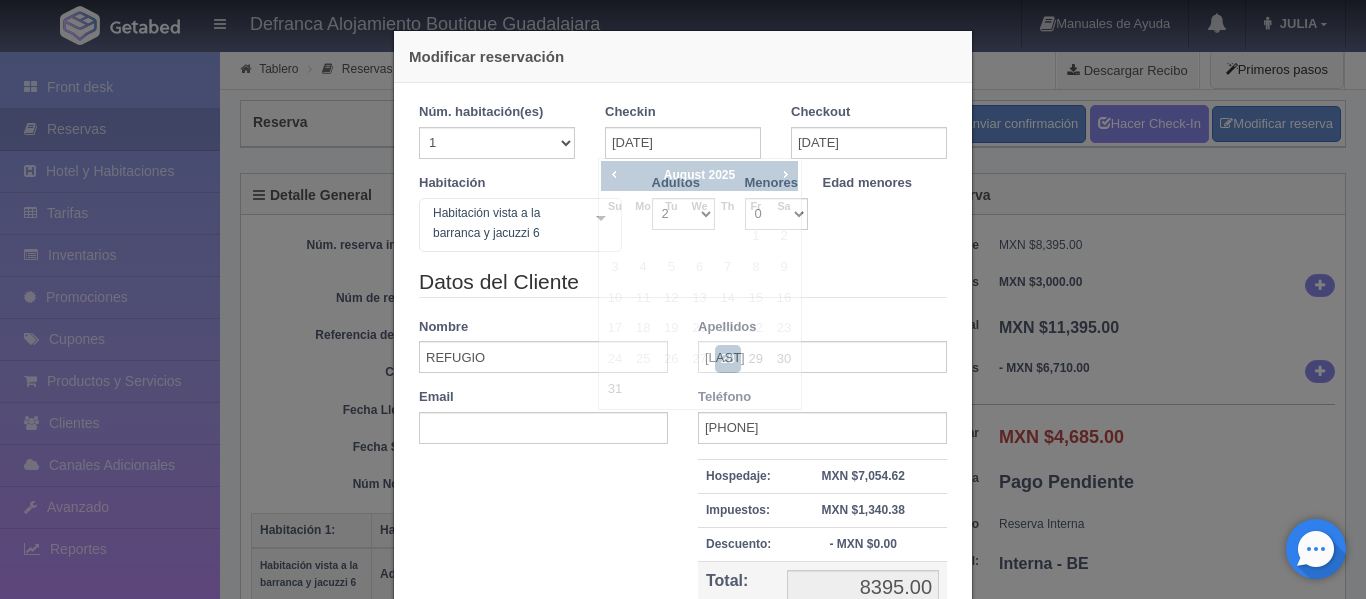 type 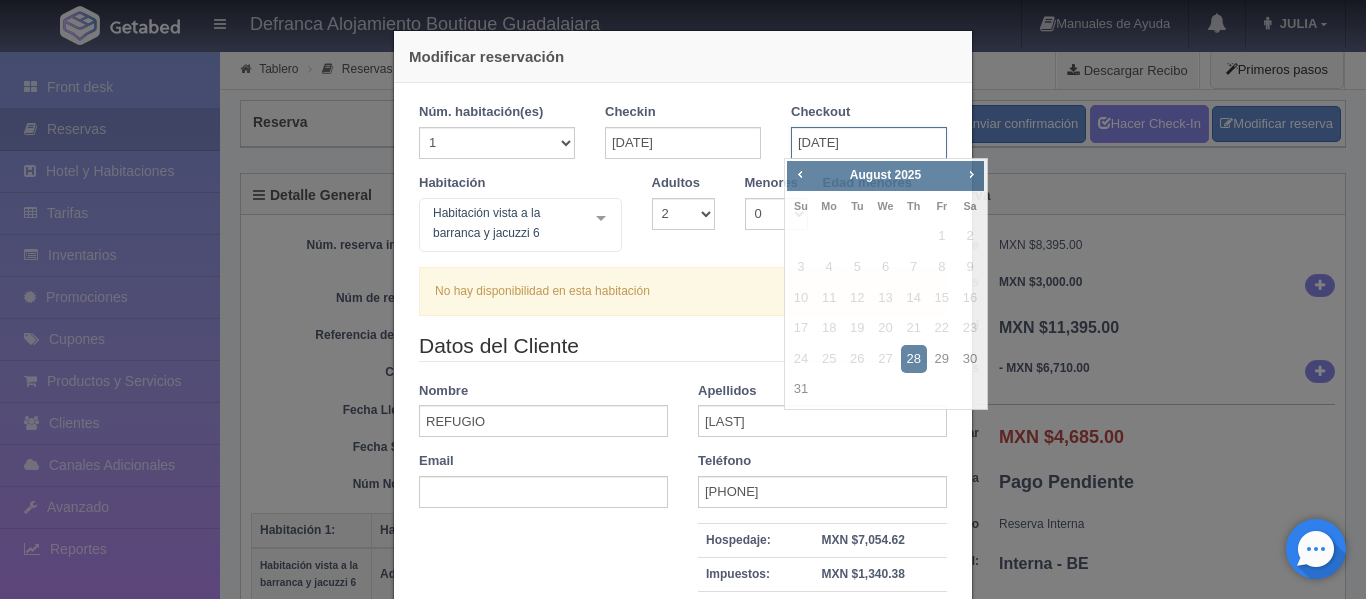click on "[DATE]" at bounding box center (869, 143) 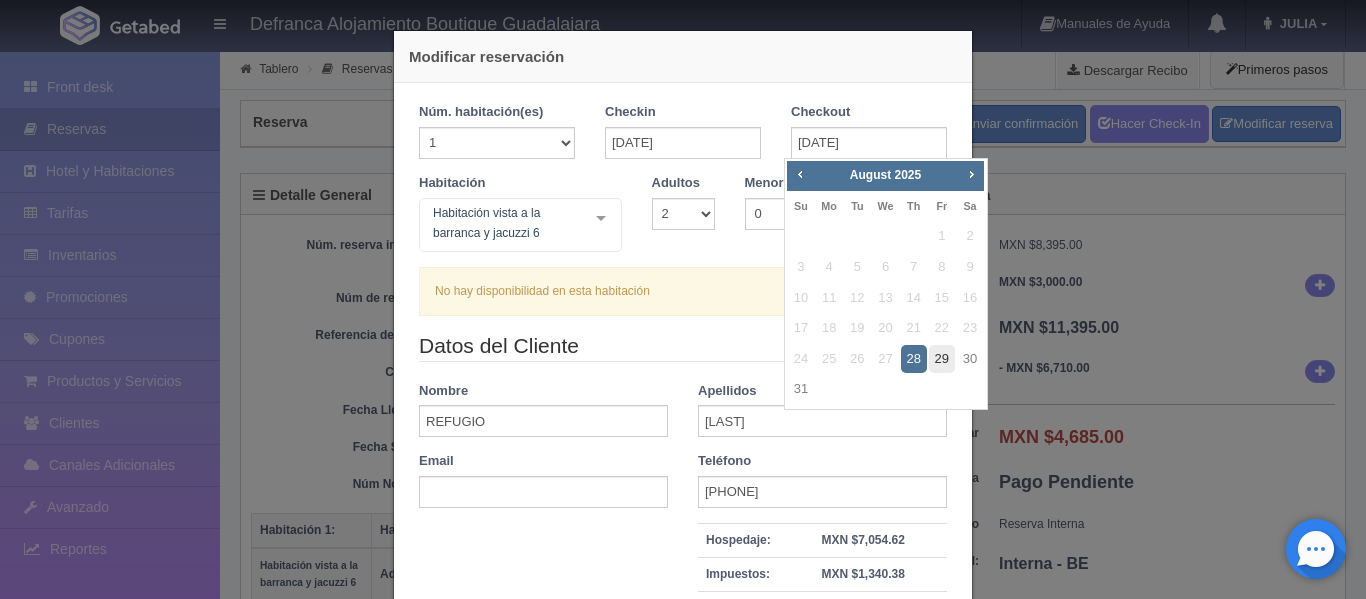 click on "29" at bounding box center (942, 359) 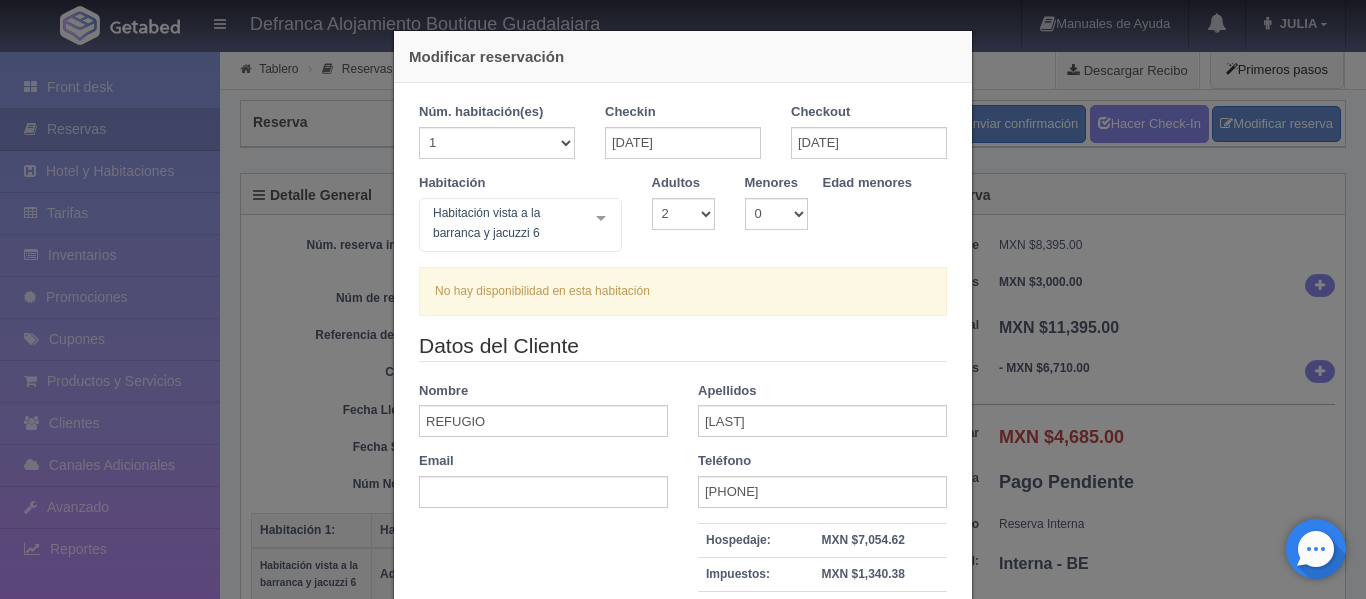 checkbox on "false" 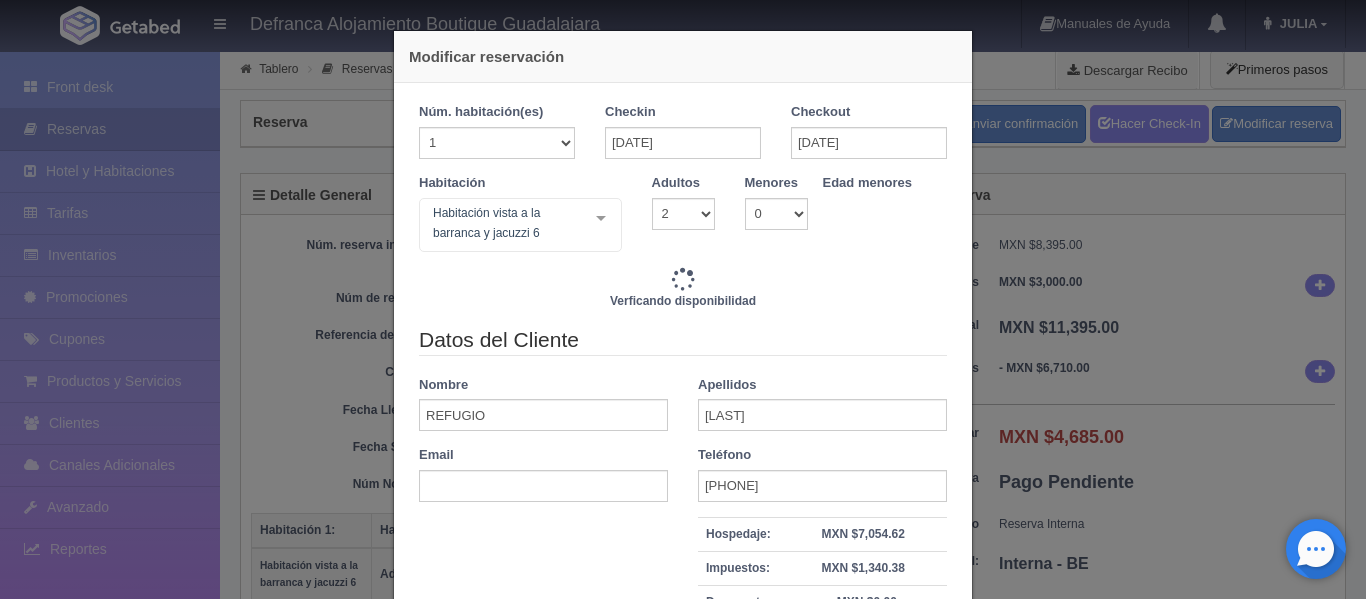 type on "6710.00" 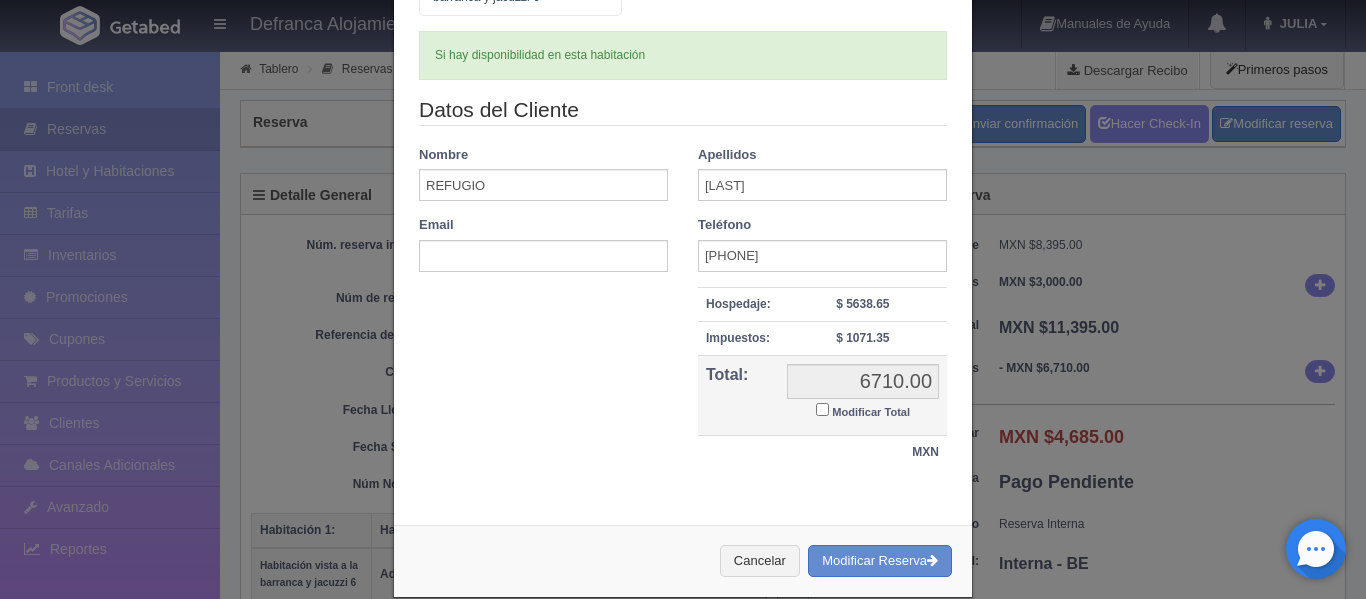 scroll, scrollTop: 265, scrollLeft: 0, axis: vertical 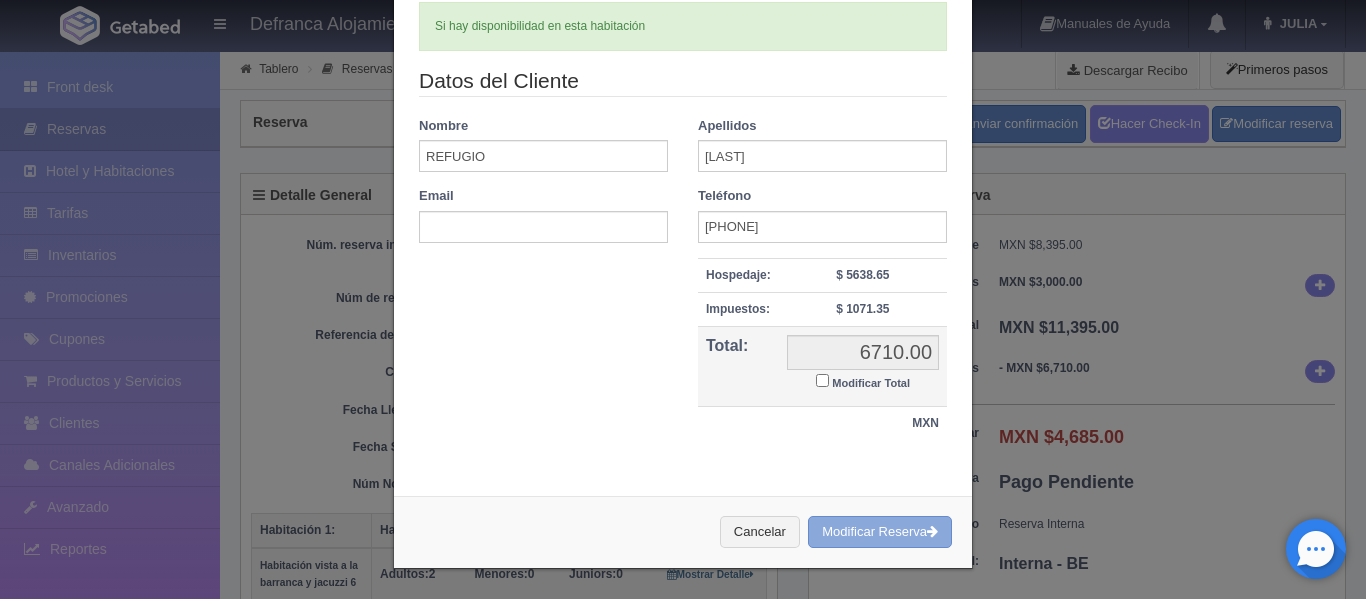 click on "Modificar Reserva" at bounding box center (880, 532) 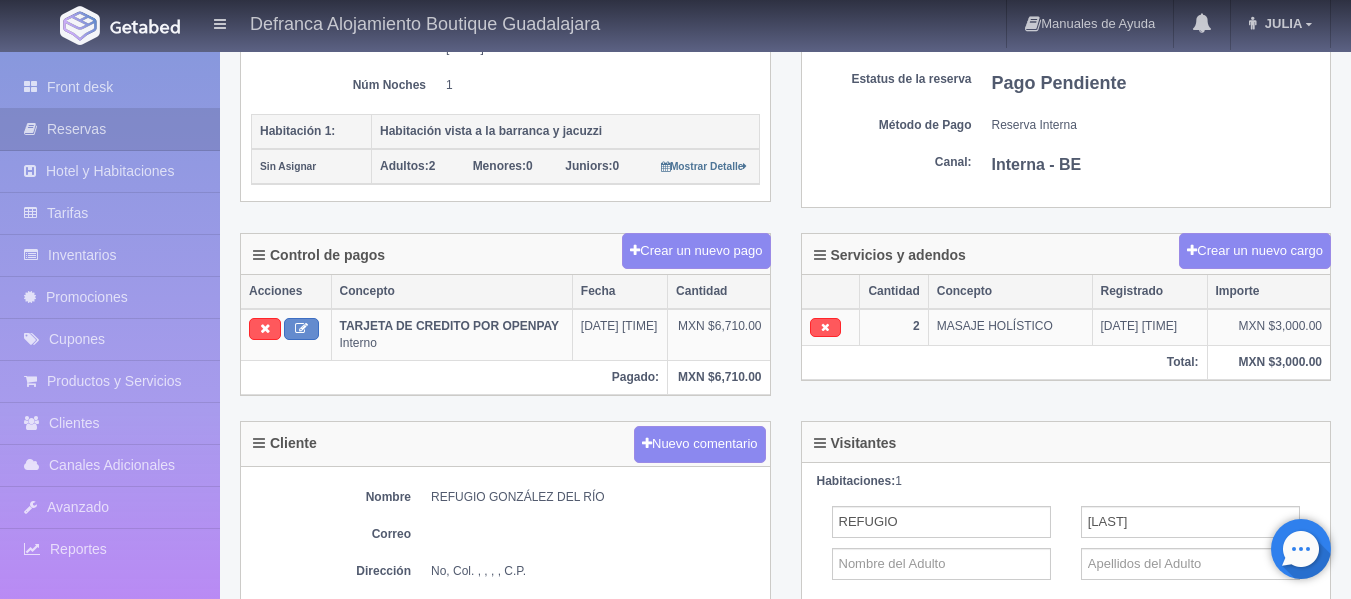 scroll, scrollTop: 400, scrollLeft: 0, axis: vertical 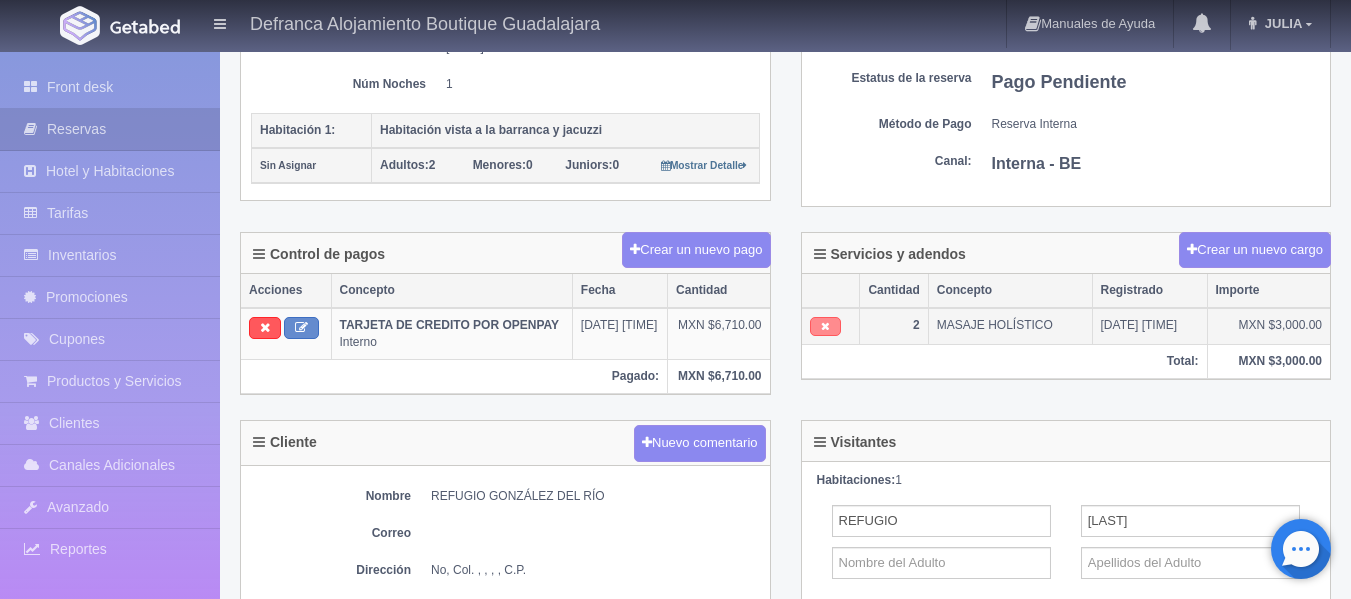 click at bounding box center [825, 326] 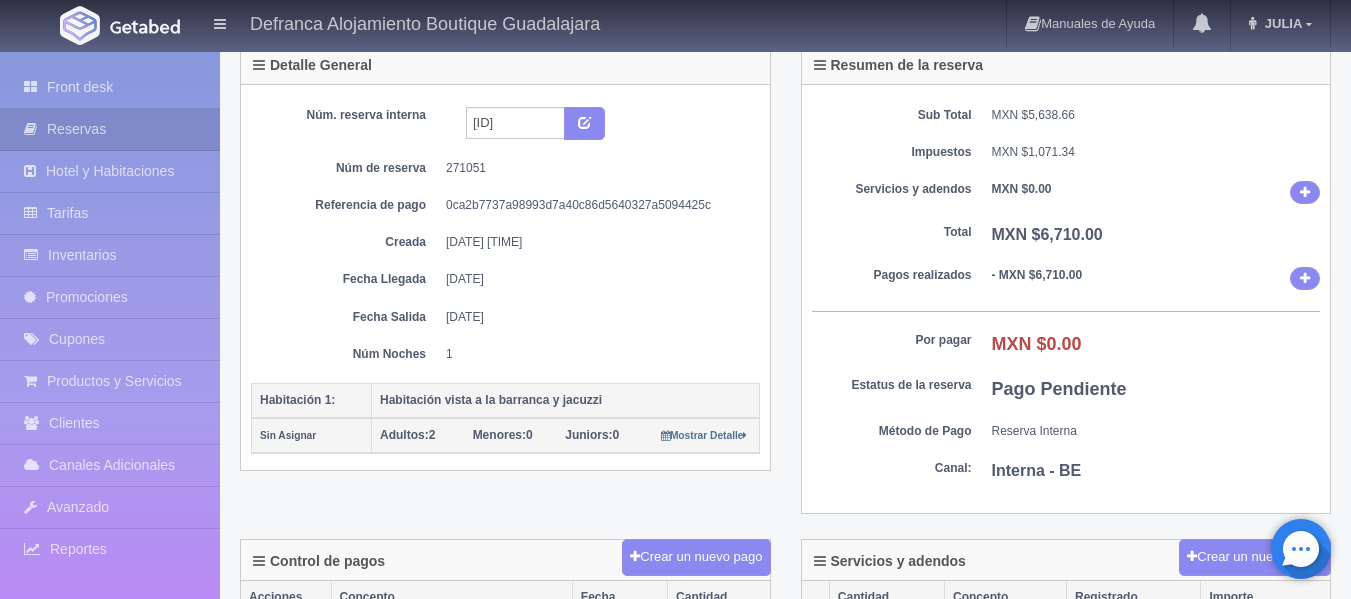 scroll, scrollTop: 0, scrollLeft: 0, axis: both 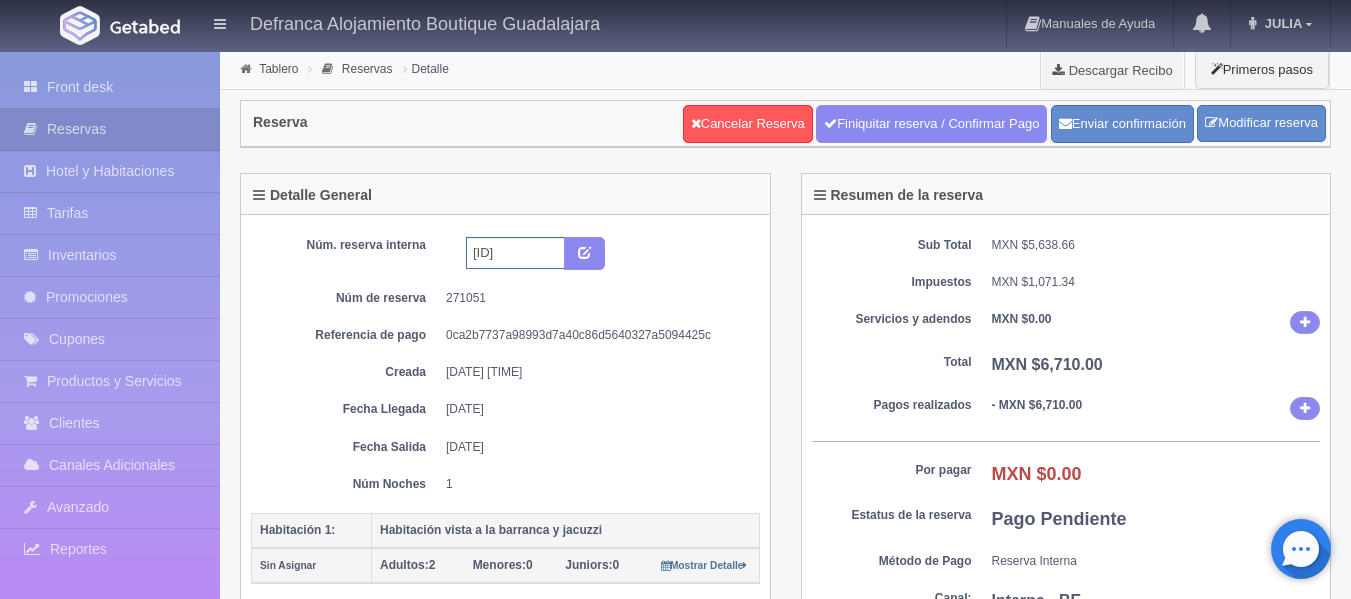 click on "[ALPHANUMERIC] [DATE]-[DATE]" at bounding box center [515, 253] 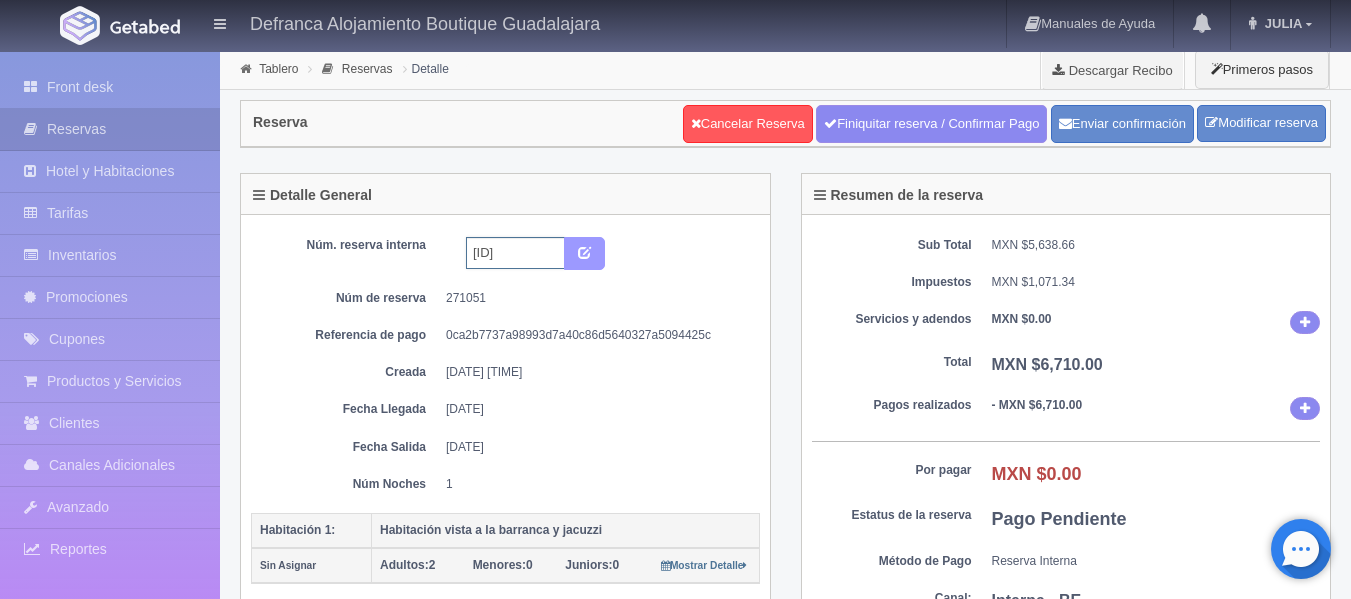 type on "[ALPHANUMERIC] [DATE]-[DATE]" 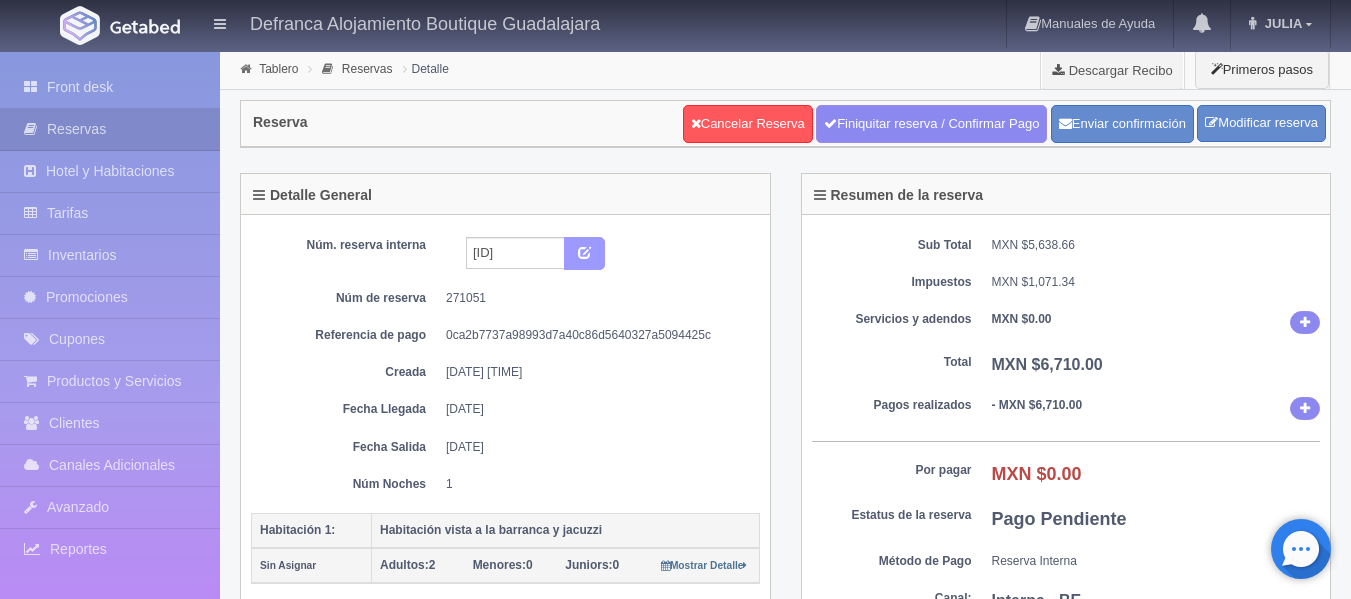 scroll, scrollTop: 0, scrollLeft: 0, axis: both 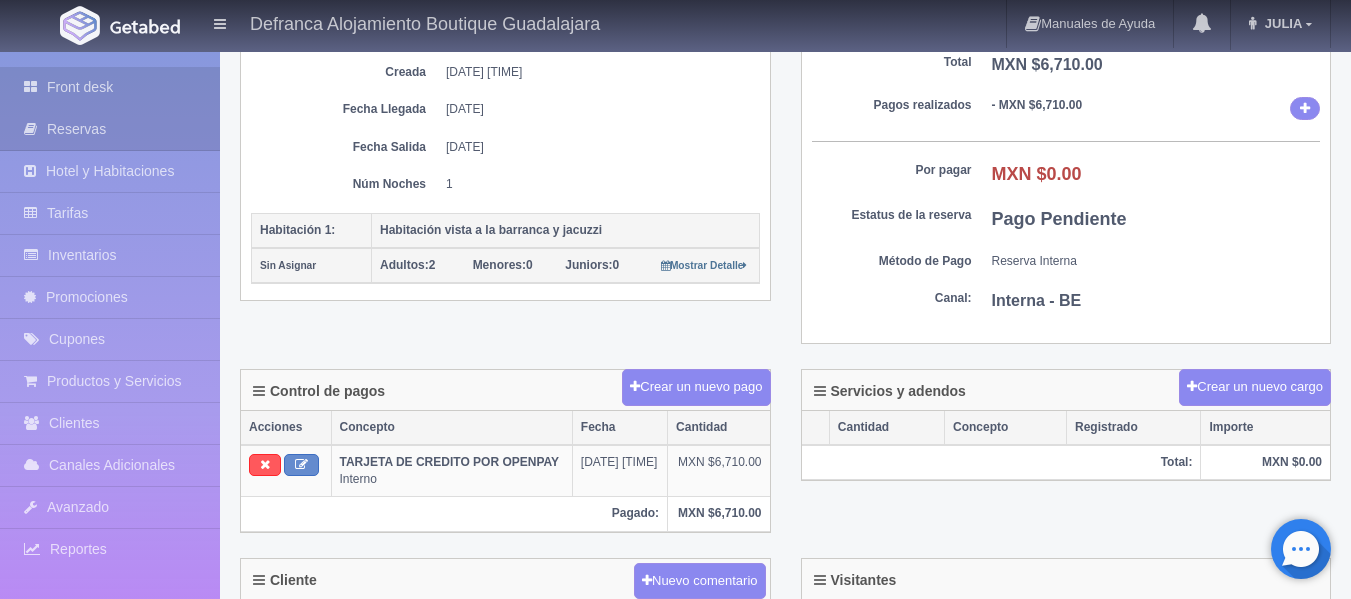 click on "Front desk" at bounding box center [110, 87] 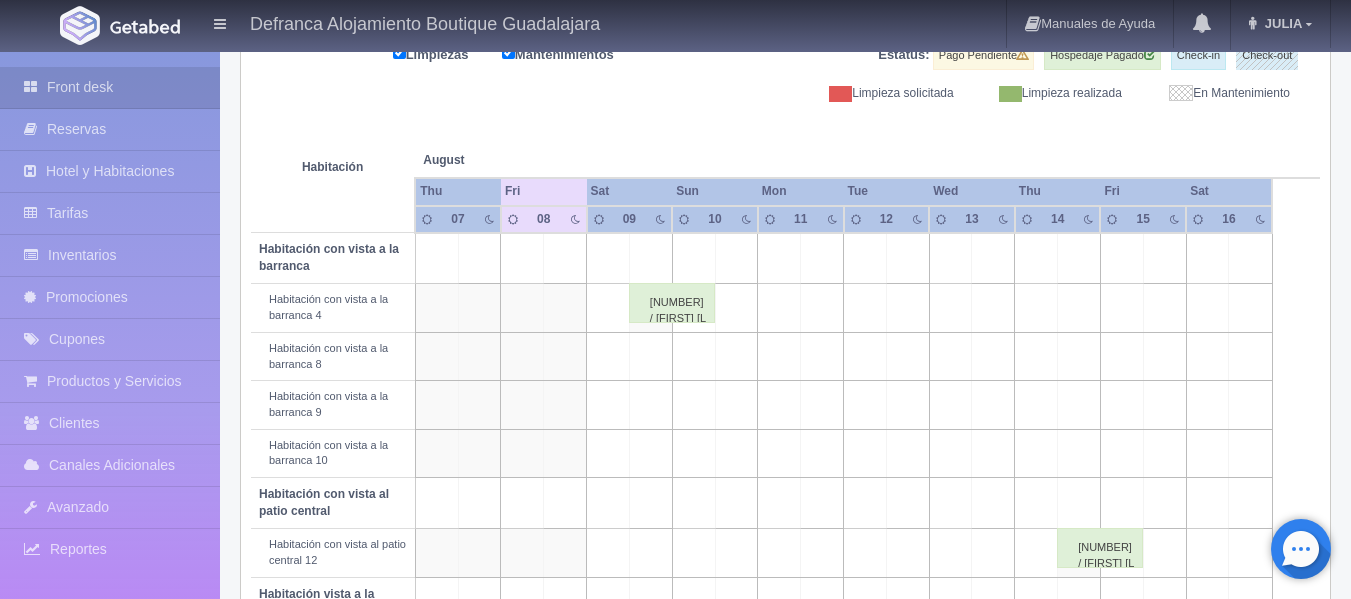 scroll, scrollTop: 314, scrollLeft: 0, axis: vertical 